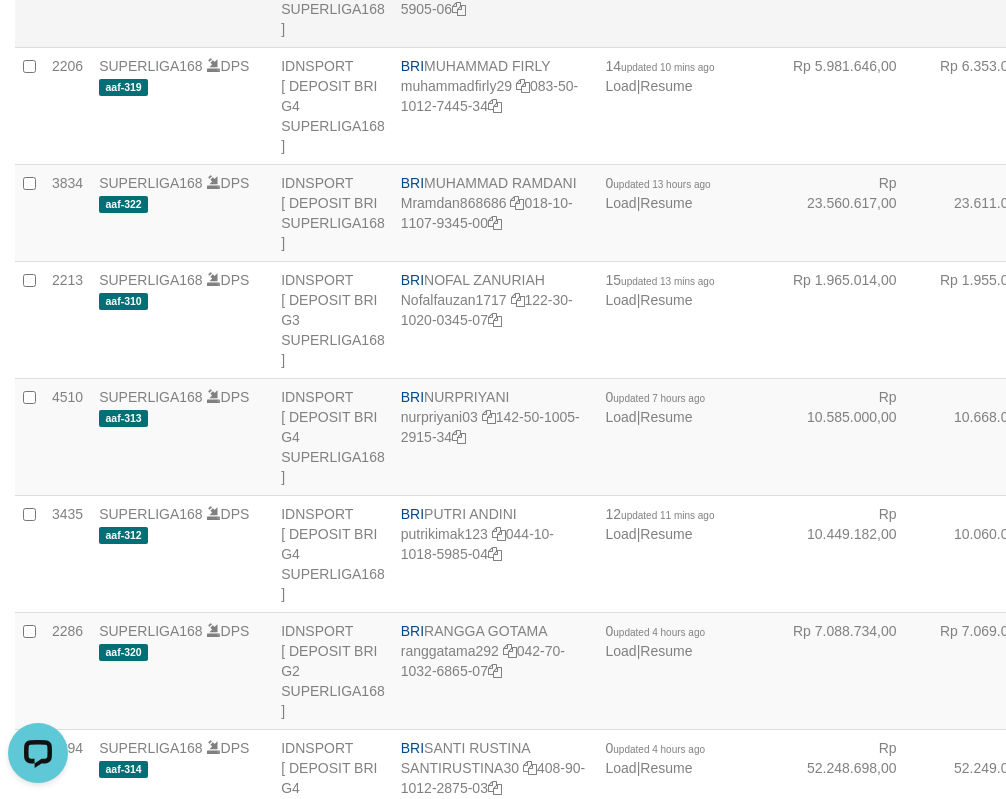 scroll, scrollTop: 6467, scrollLeft: 0, axis: vertical 